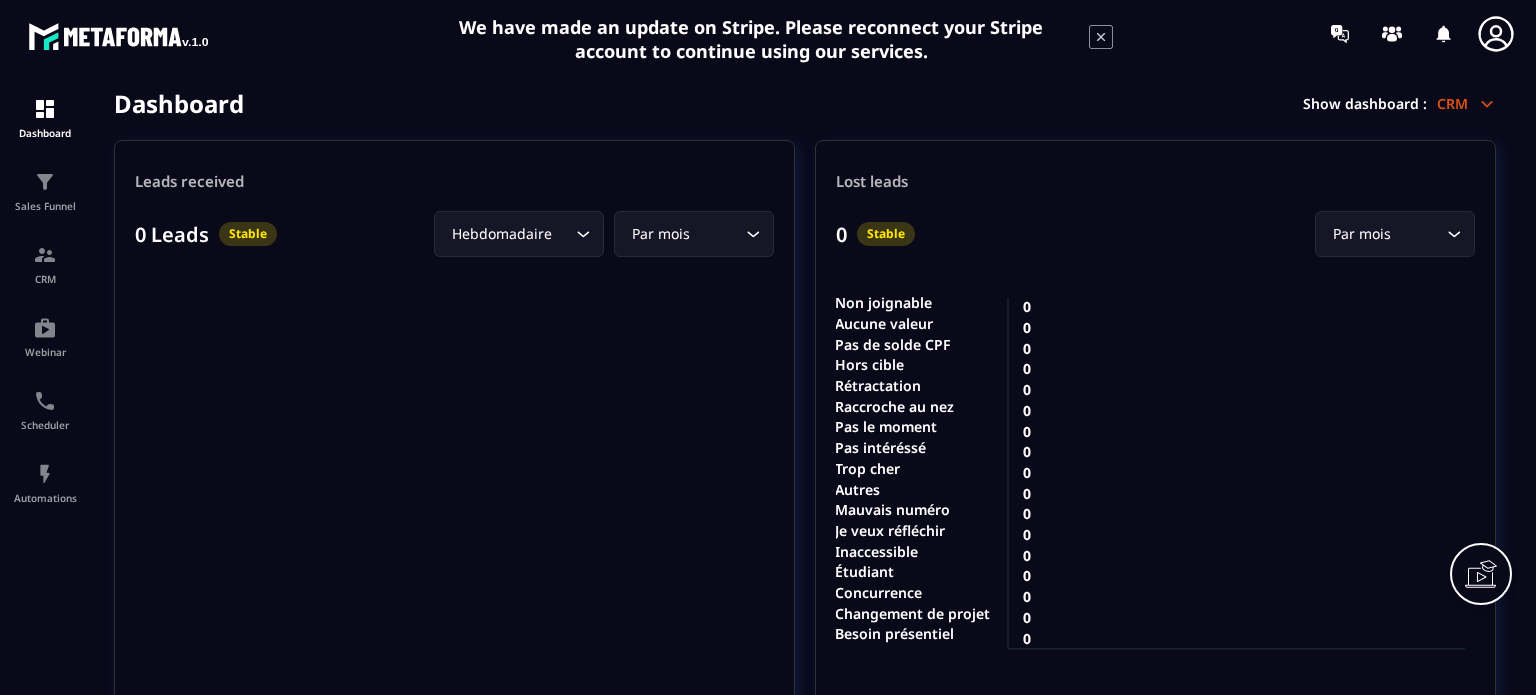 scroll, scrollTop: 0, scrollLeft: 0, axis: both 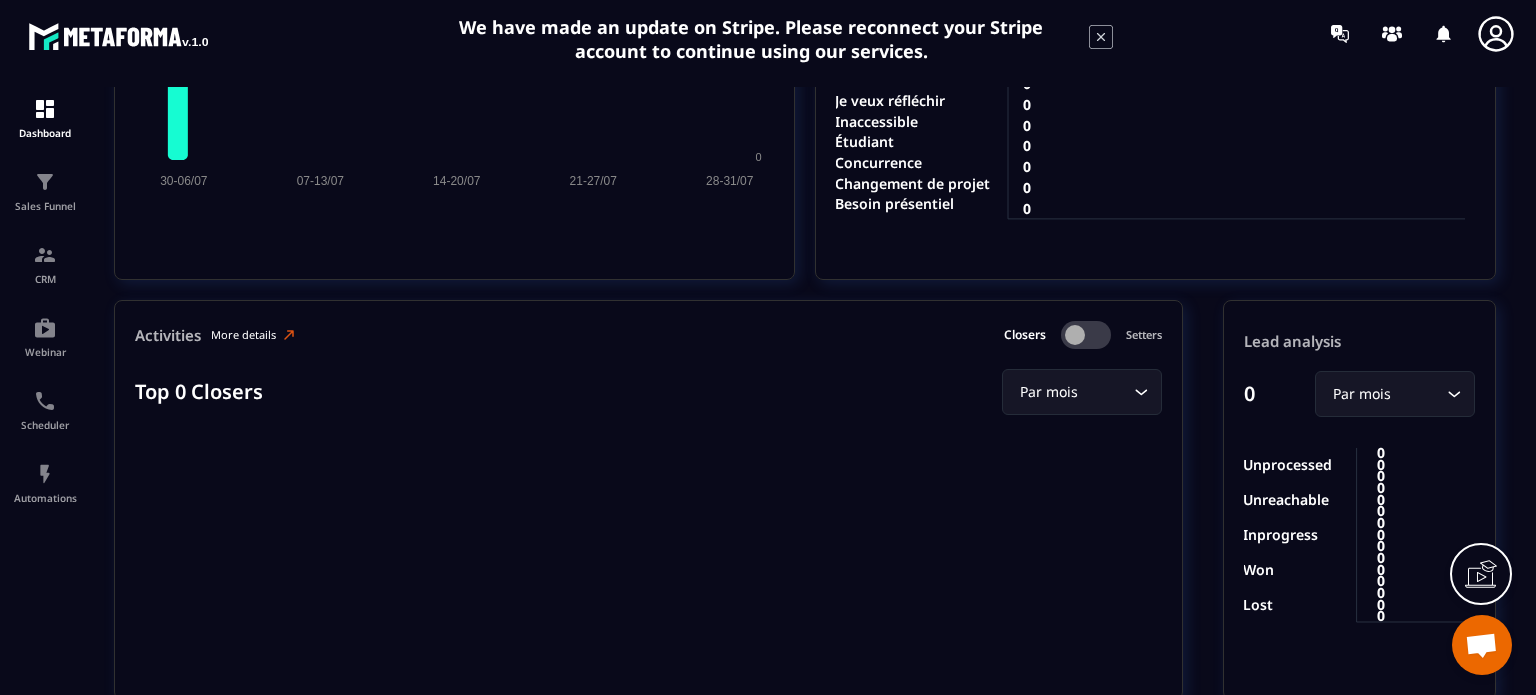 click on "More details" at bounding box center [254, 335] 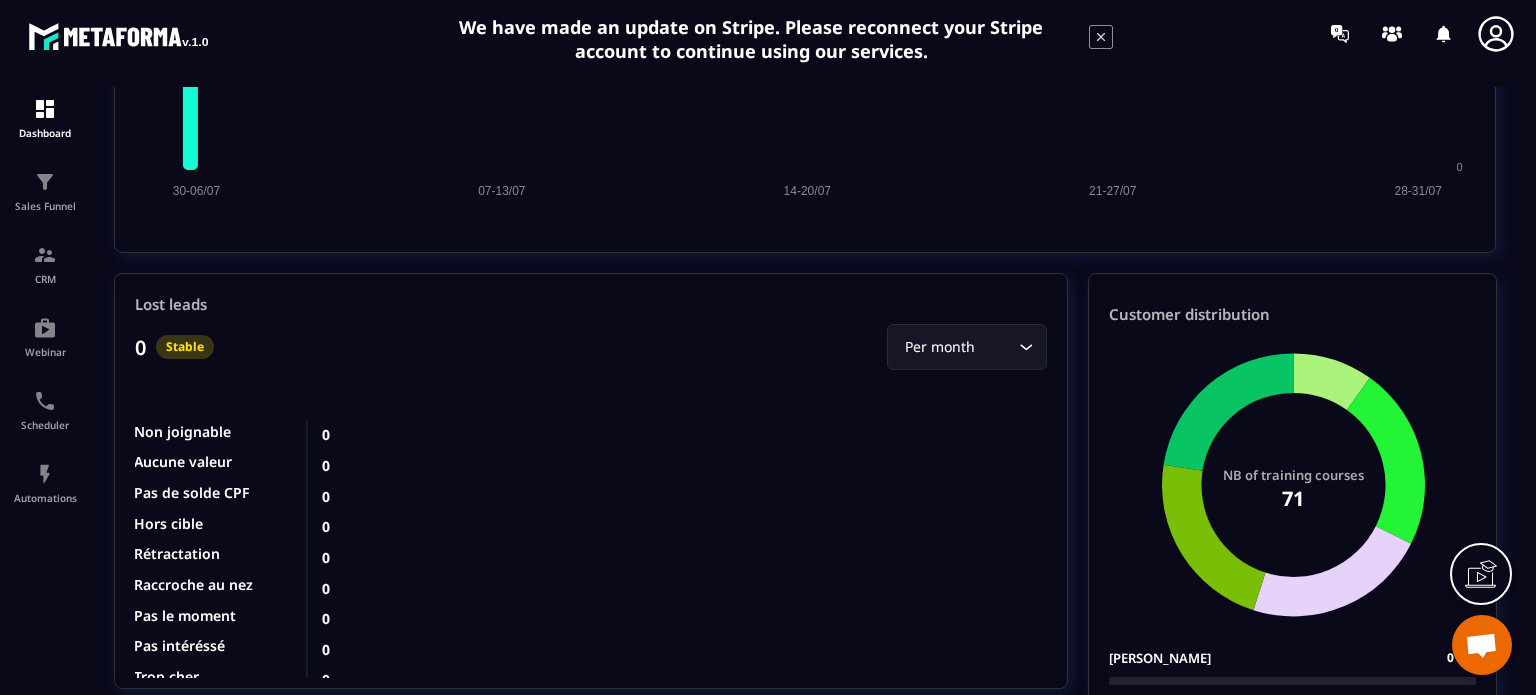 scroll, scrollTop: 2044, scrollLeft: 0, axis: vertical 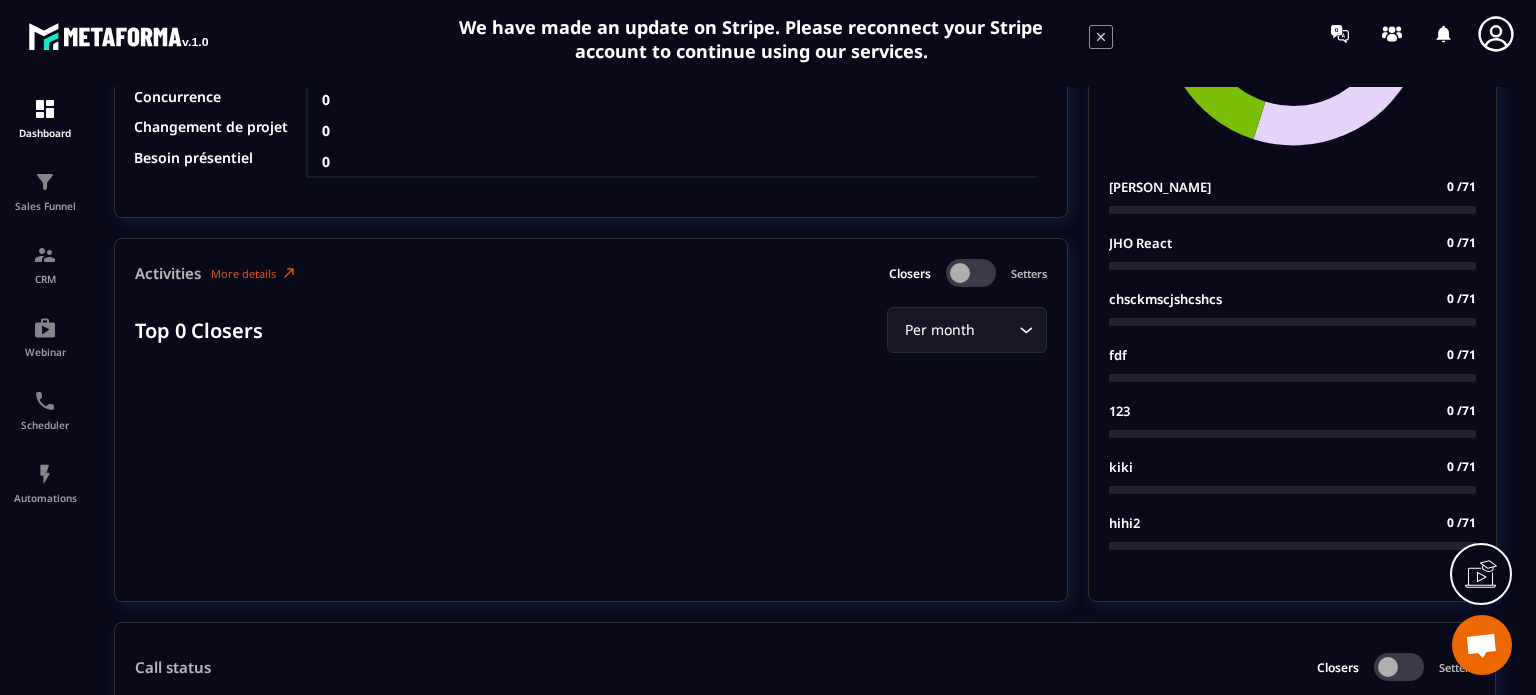 click at bounding box center (971, 273) 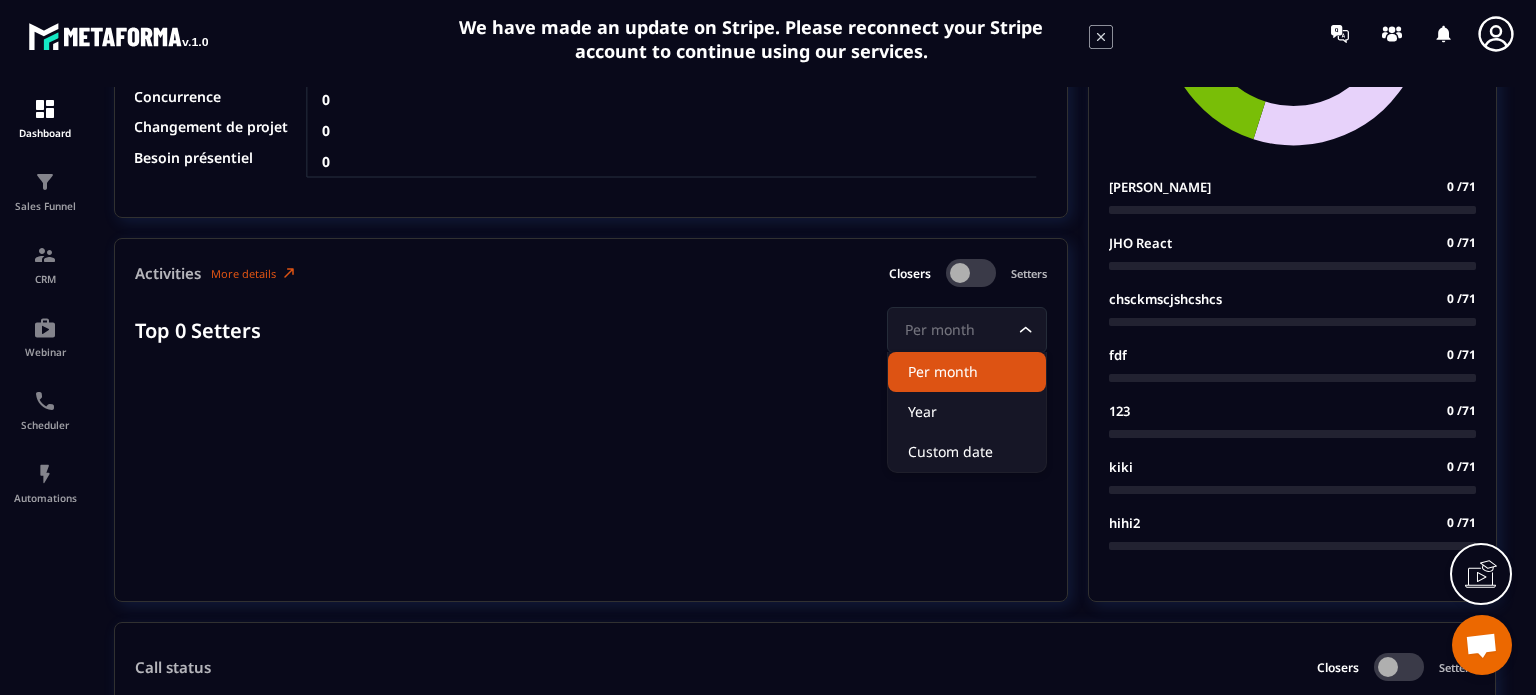 click on "Per month" at bounding box center (957, 330) 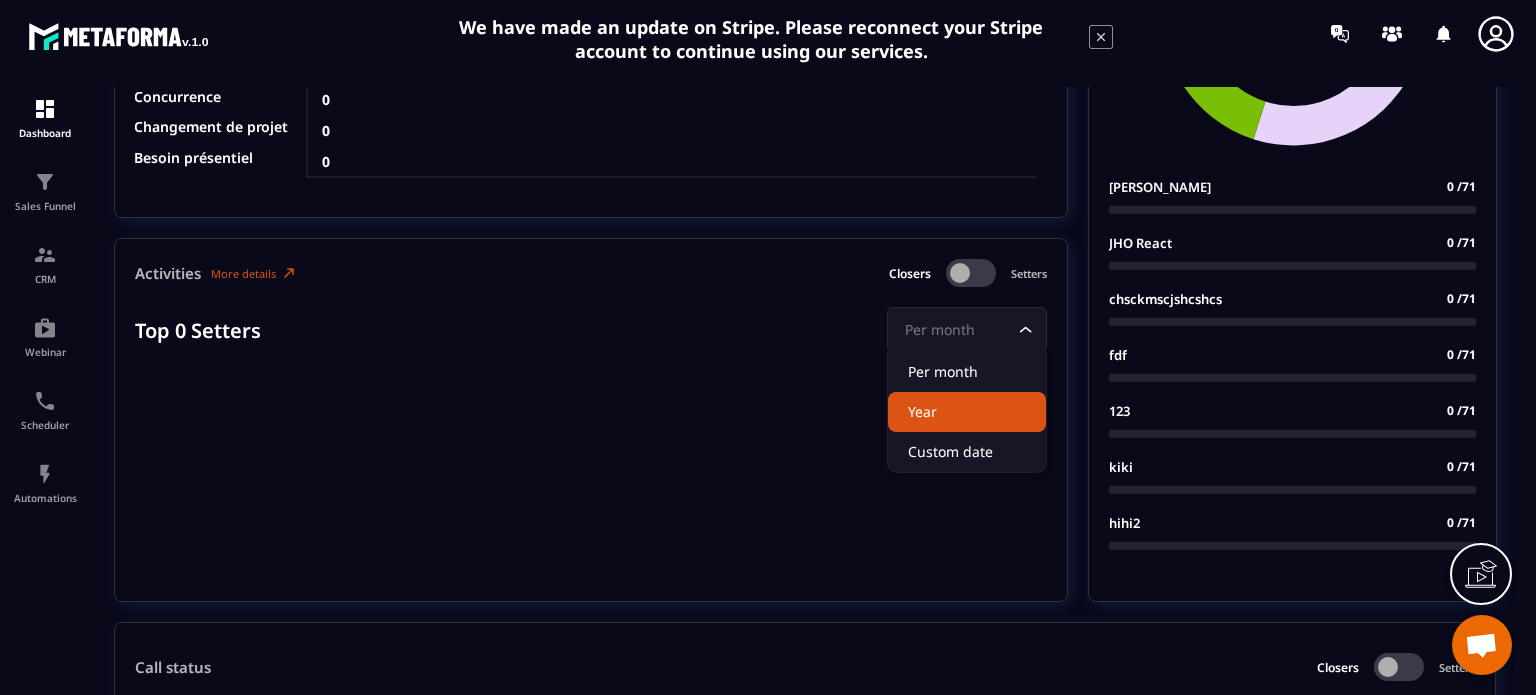 click on "Year" 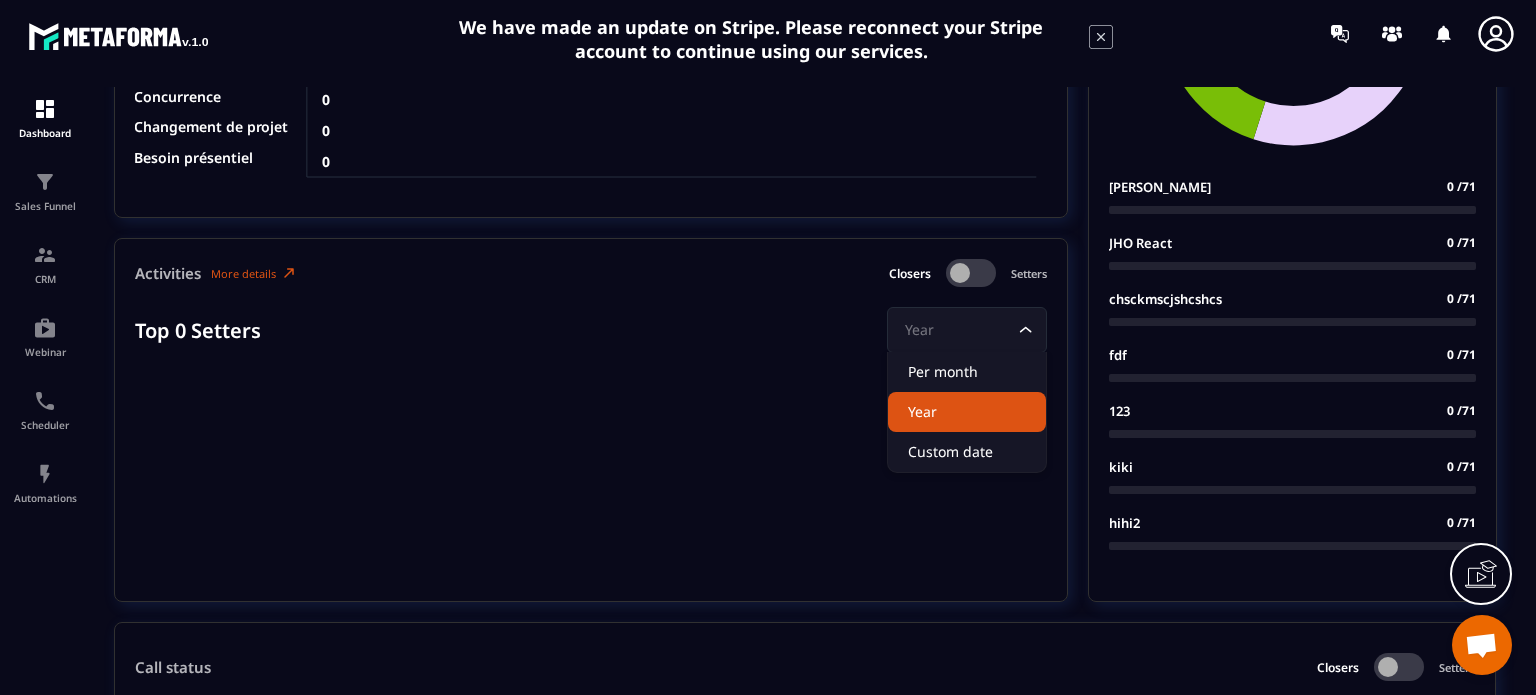 click 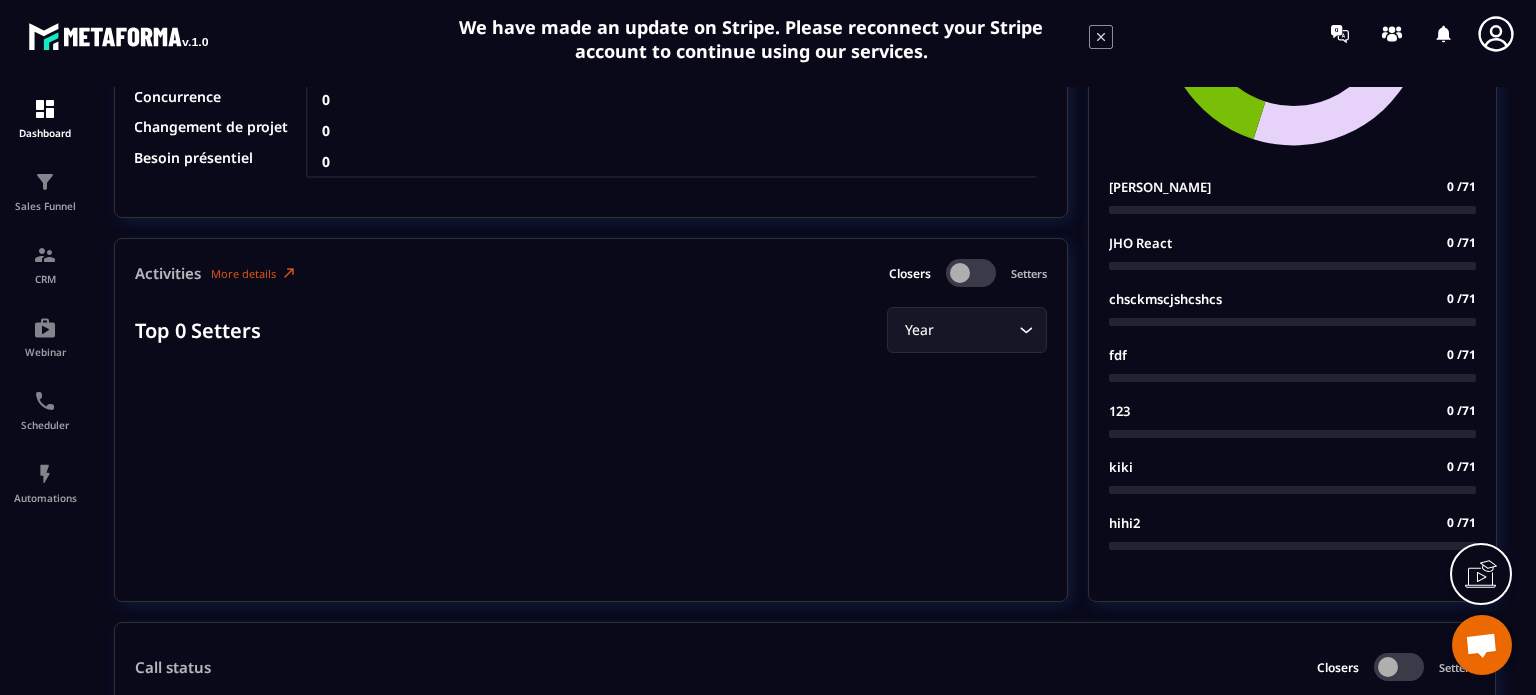 click on "Activities More details  Closers Setters  Top 0 Setters Year Loading..." at bounding box center (591, 420) 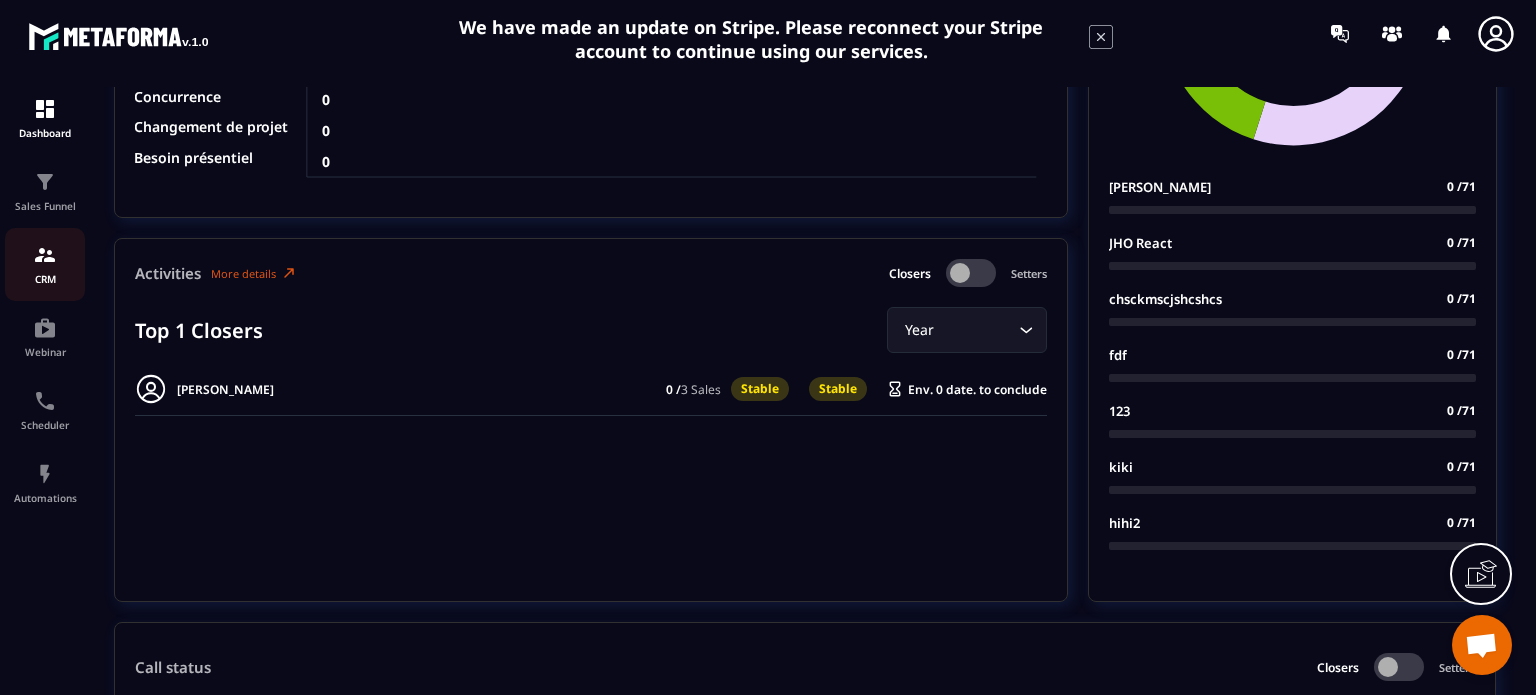 click at bounding box center (45, 255) 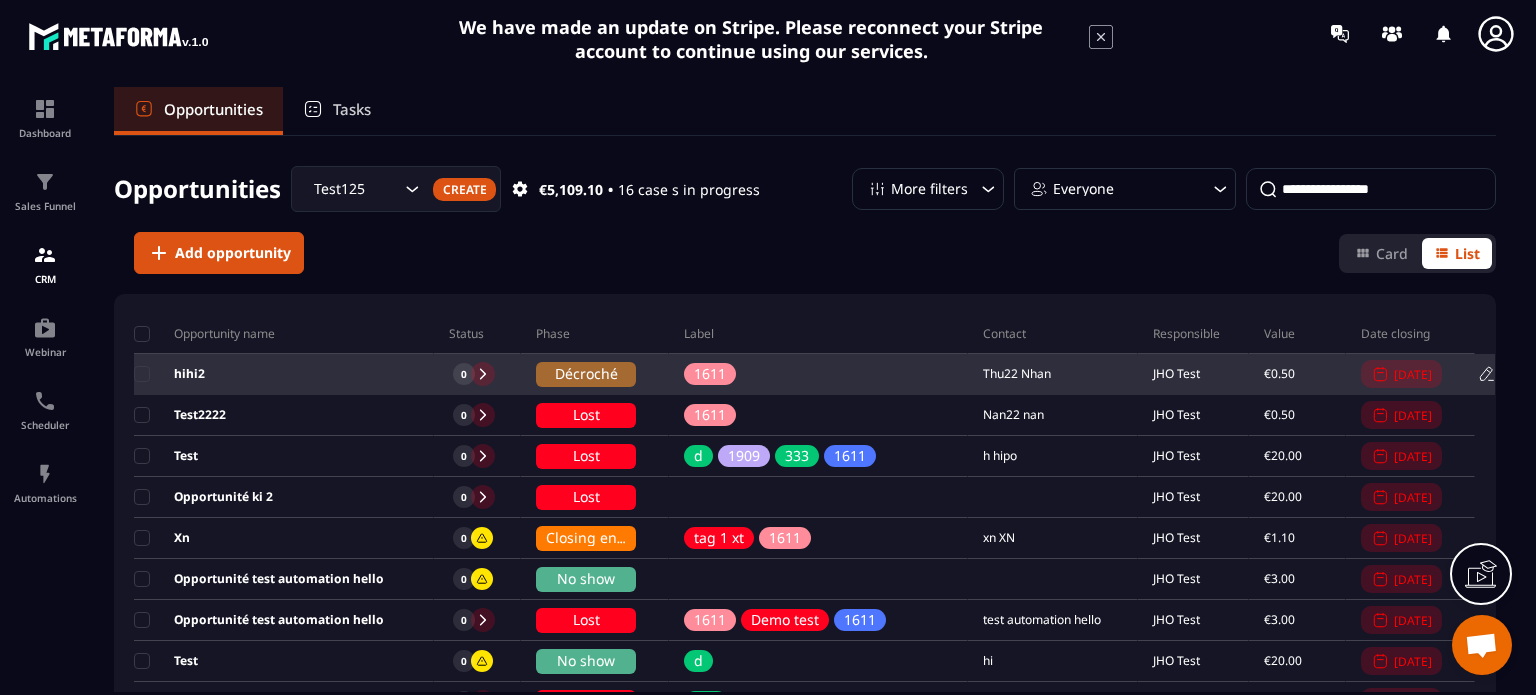 click on "JHO Test" at bounding box center (1176, 374) 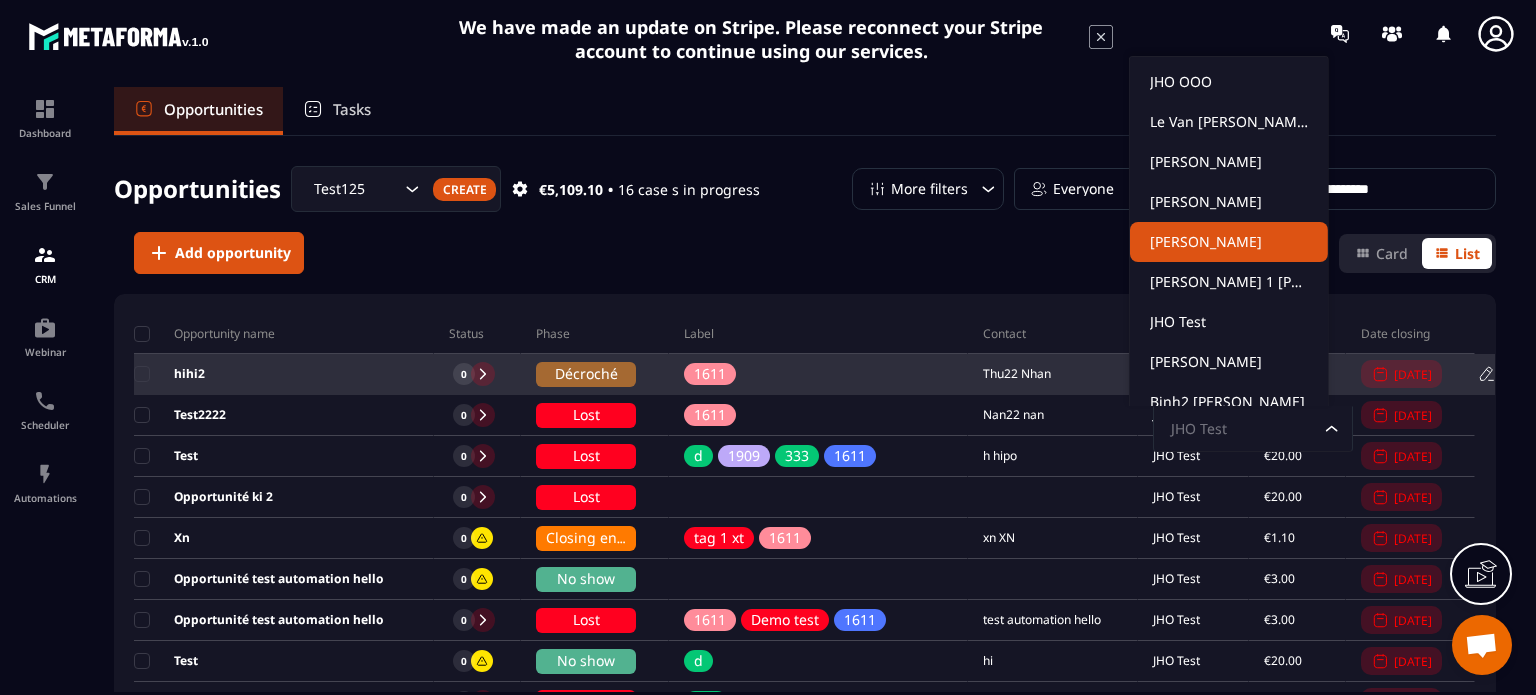 scroll, scrollTop: 15, scrollLeft: 0, axis: vertical 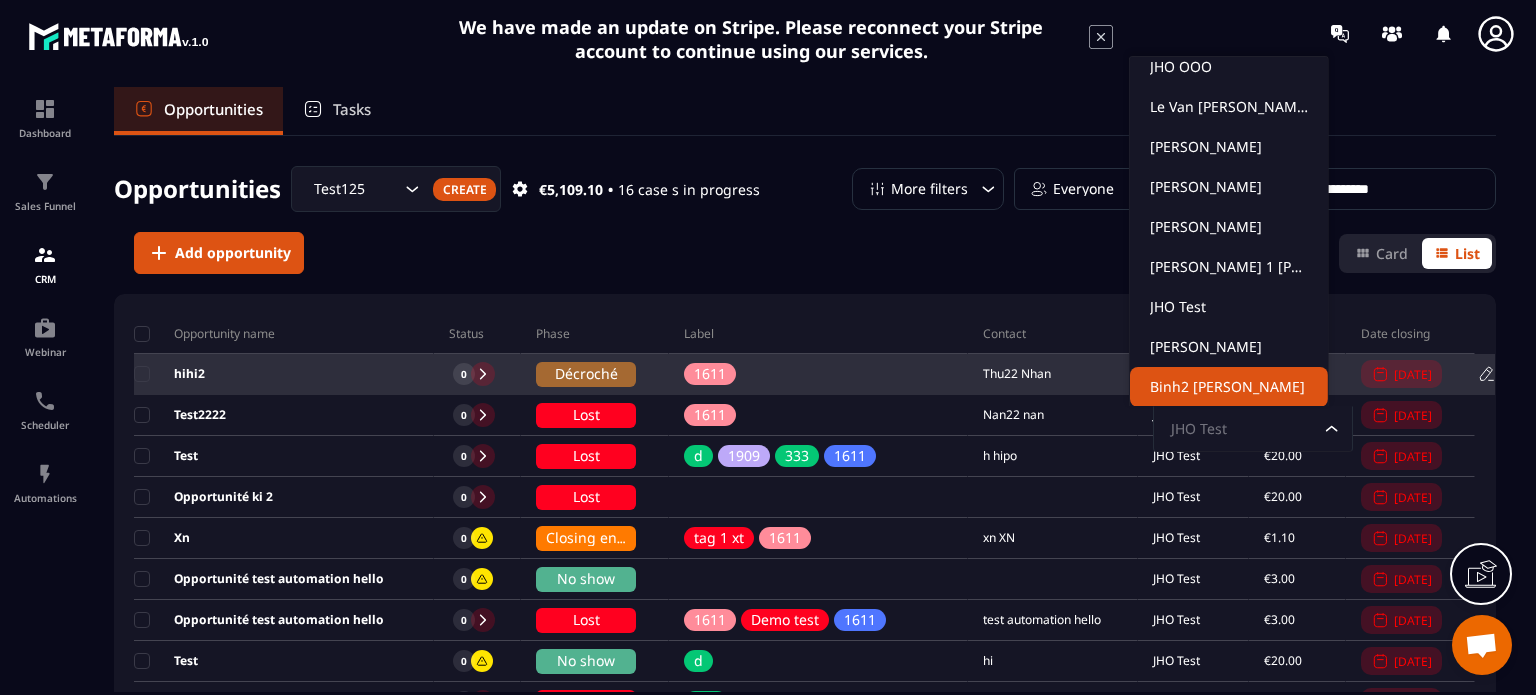 click 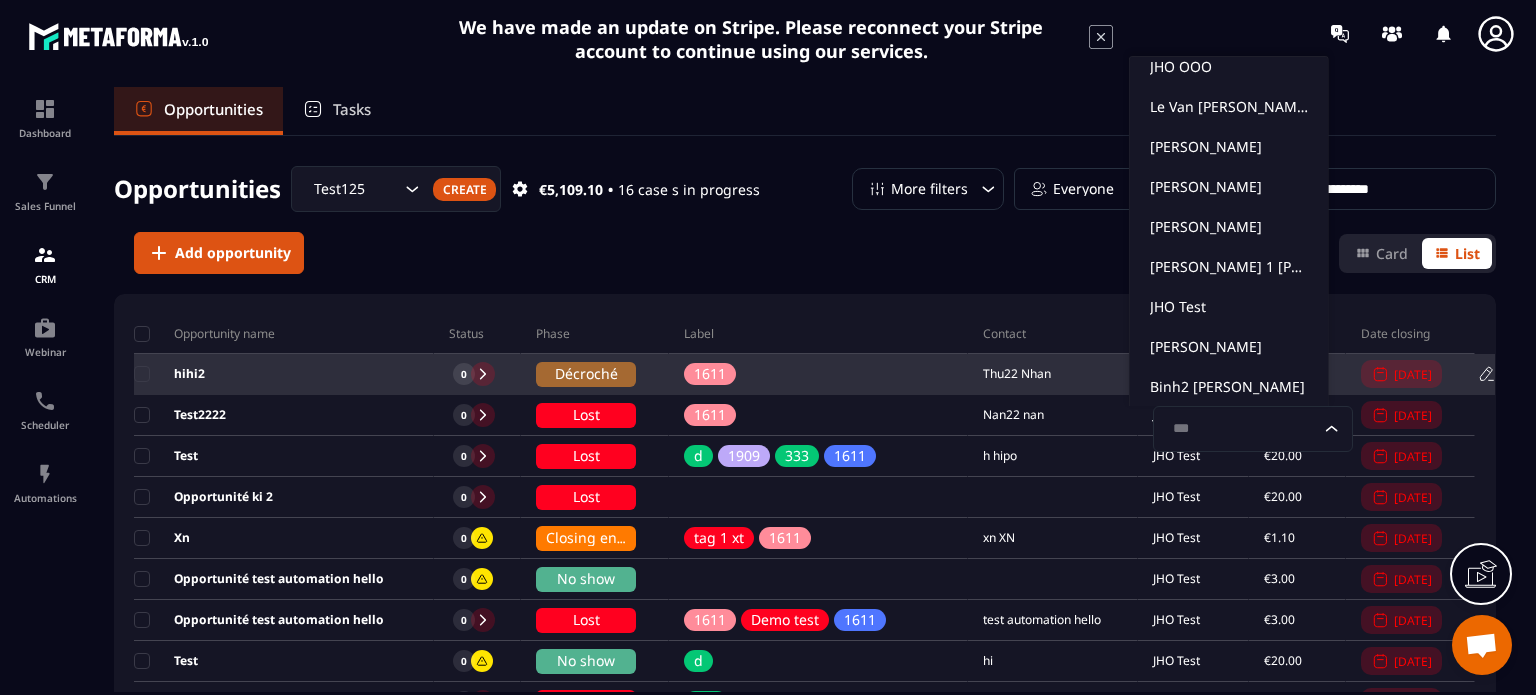 type on "****" 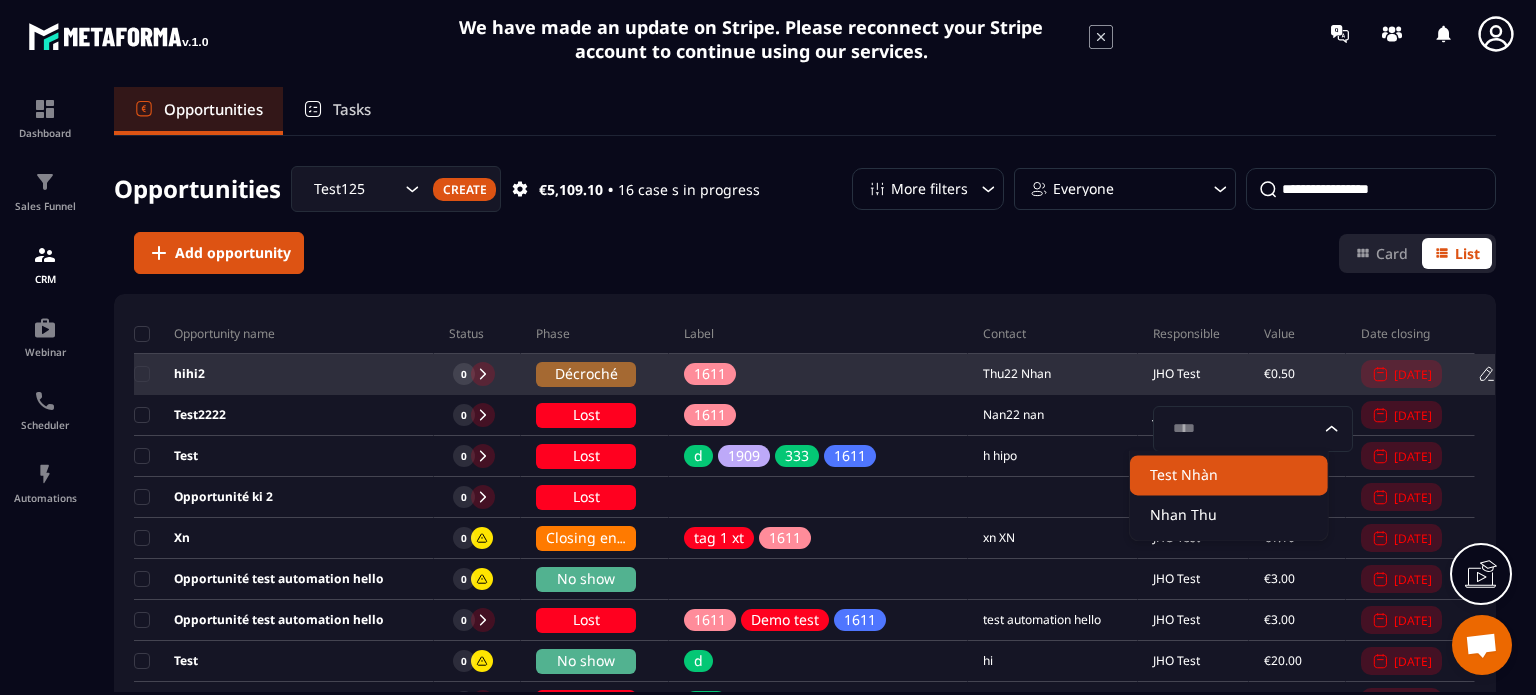 scroll, scrollTop: 0, scrollLeft: 0, axis: both 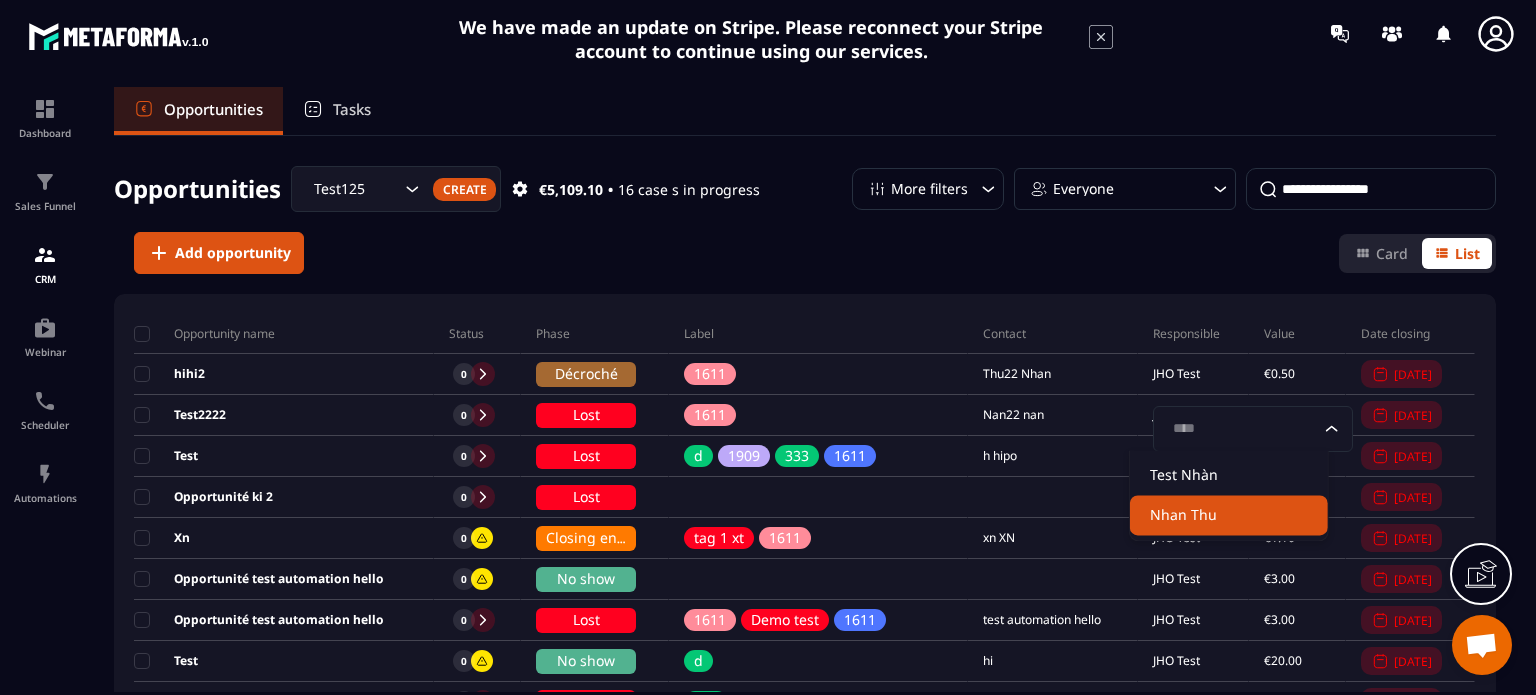 click on "Nhan Thu" 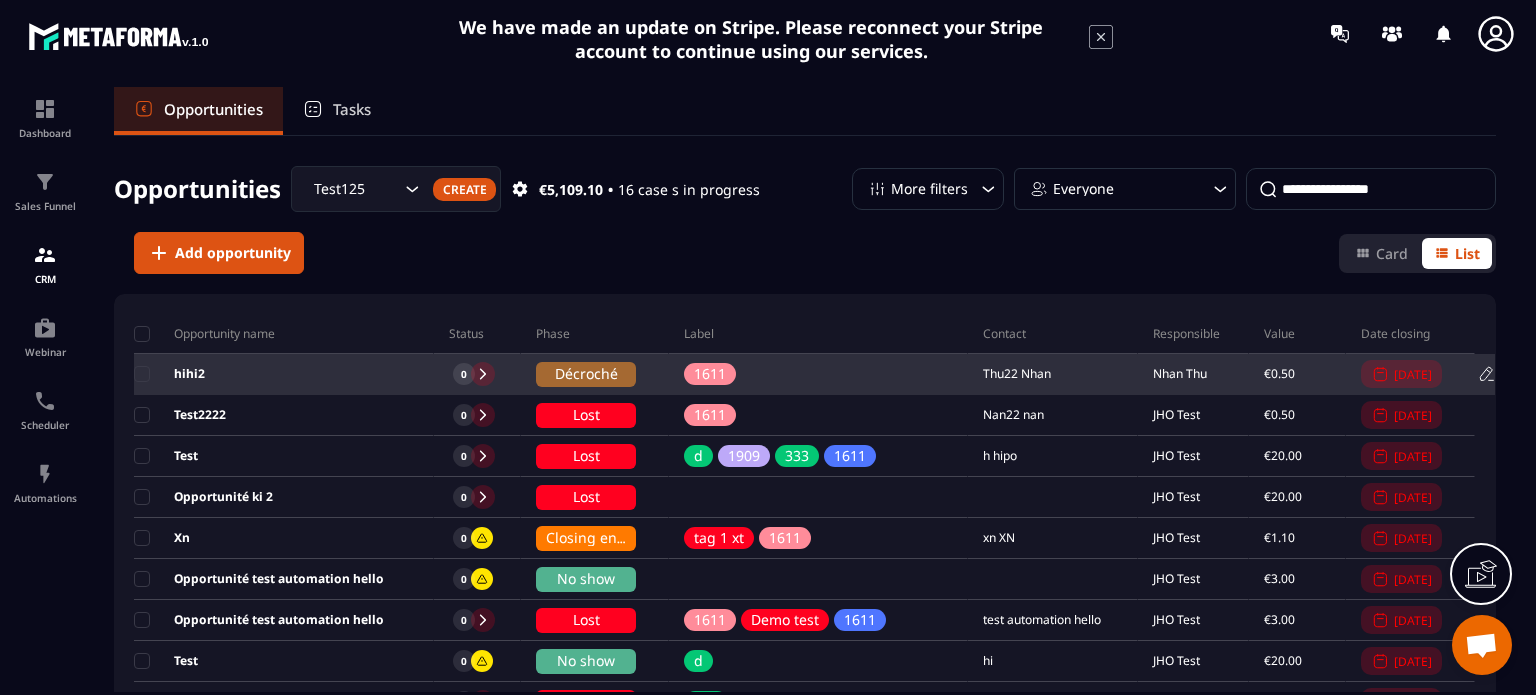 click on "Décroché" at bounding box center [586, 373] 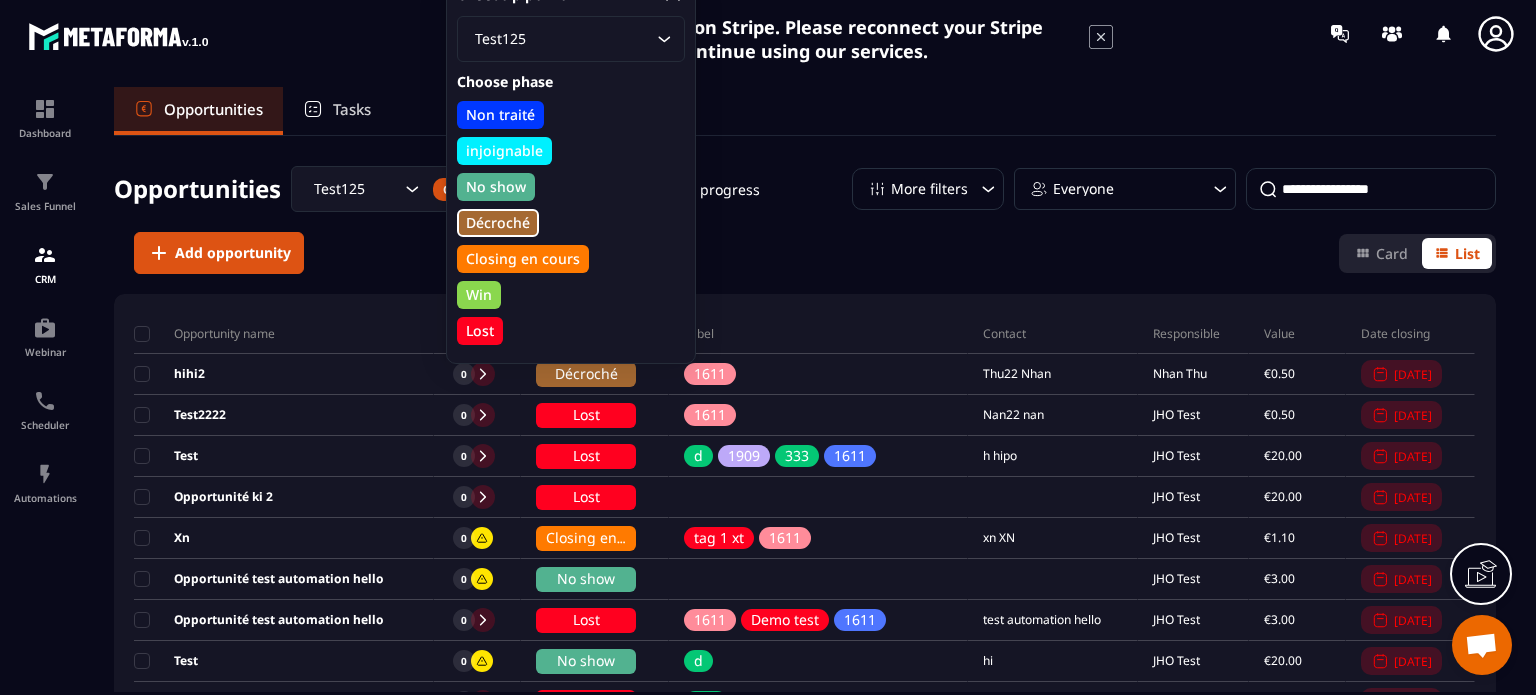 click on "Win" at bounding box center (479, 295) 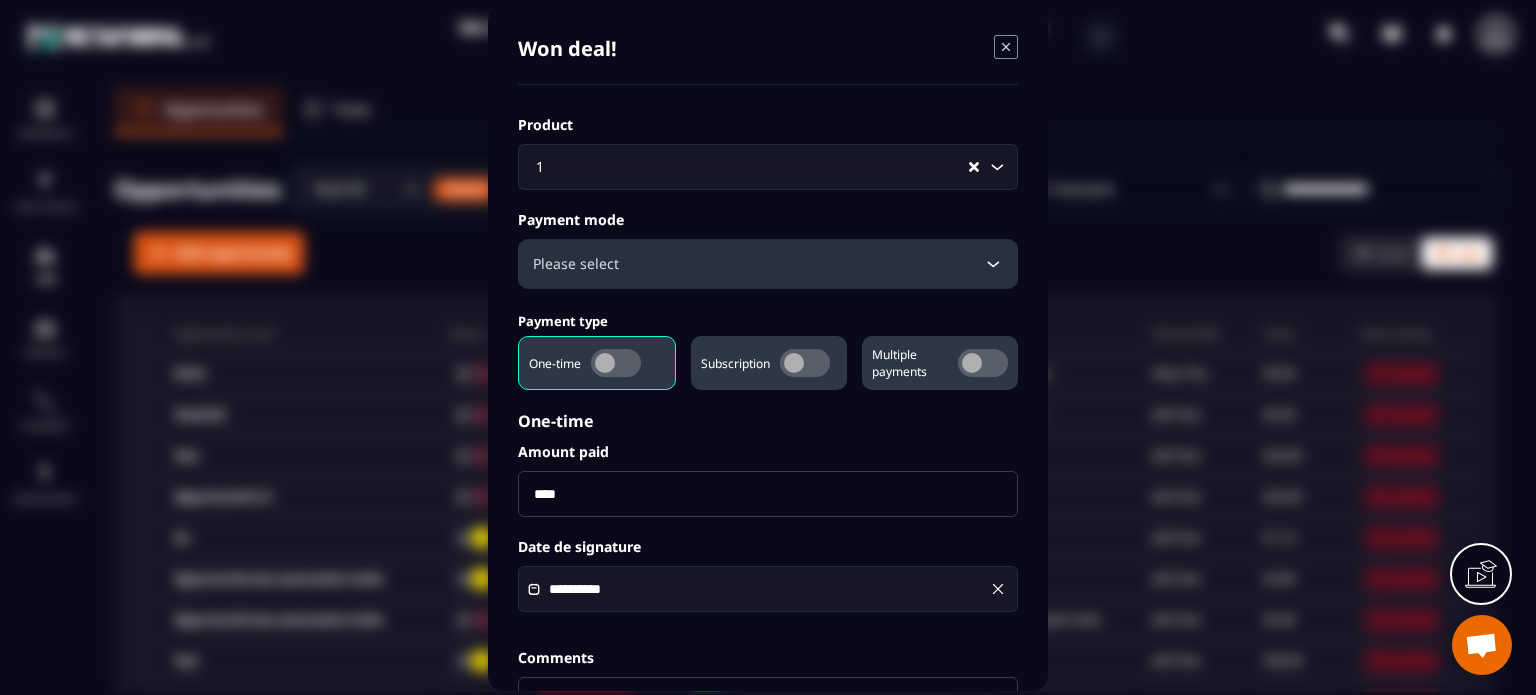 click on "Please select" at bounding box center [768, 264] 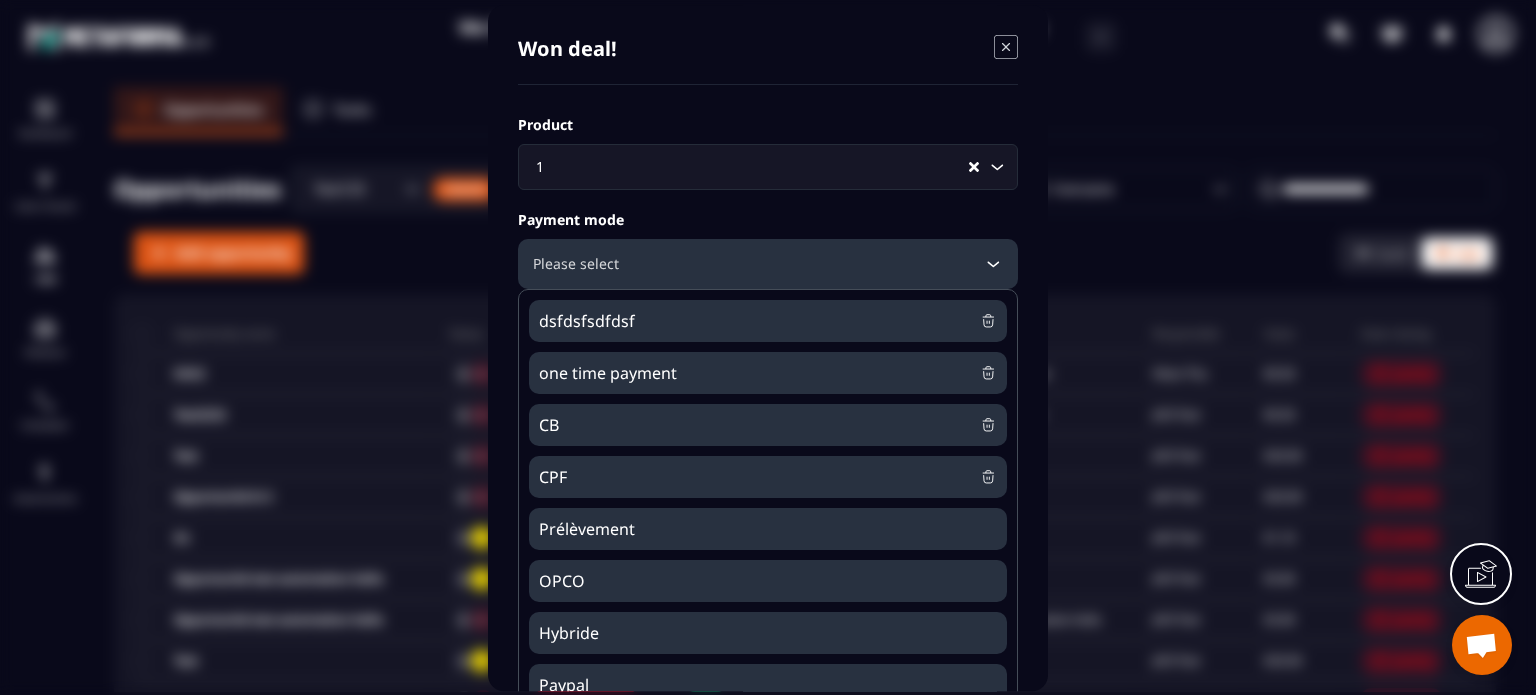 click on "dsfdsfsdfdsf" at bounding box center [759, 321] 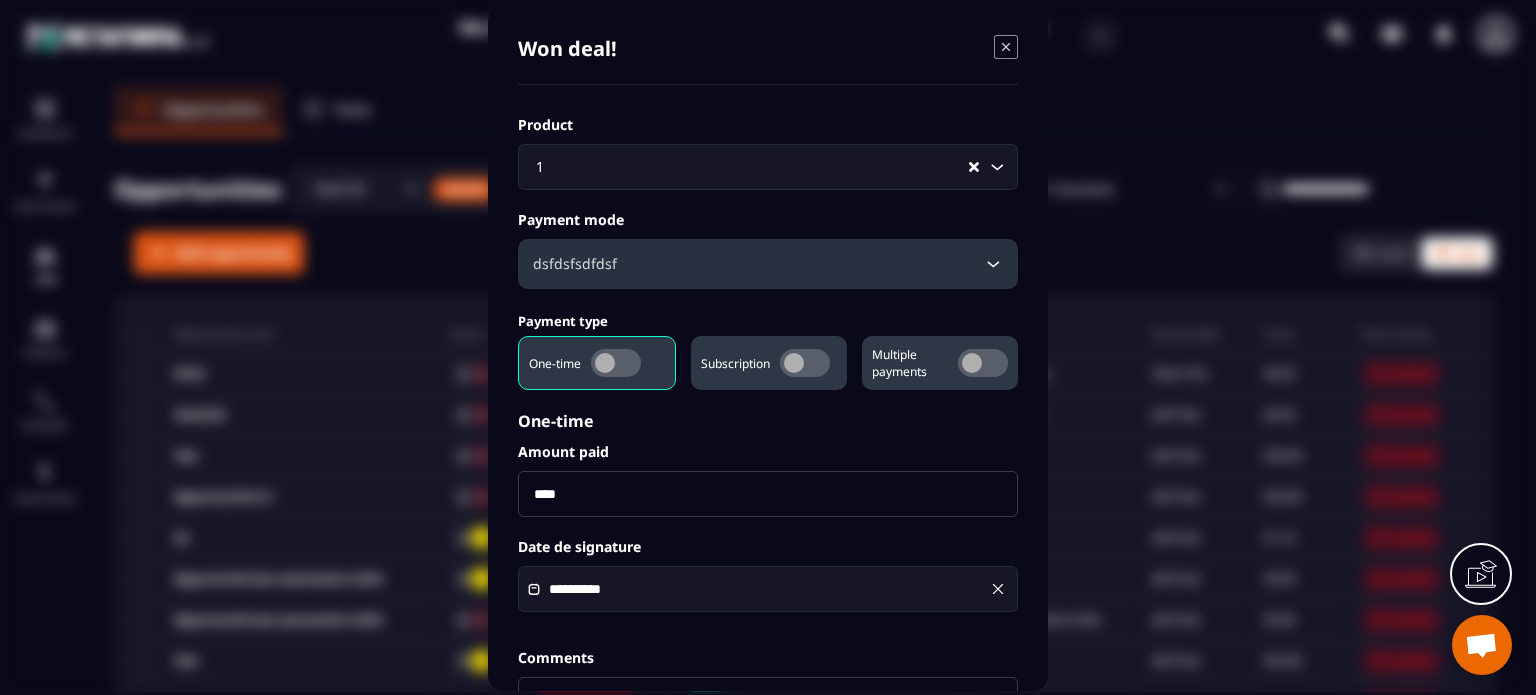scroll, scrollTop: 231, scrollLeft: 0, axis: vertical 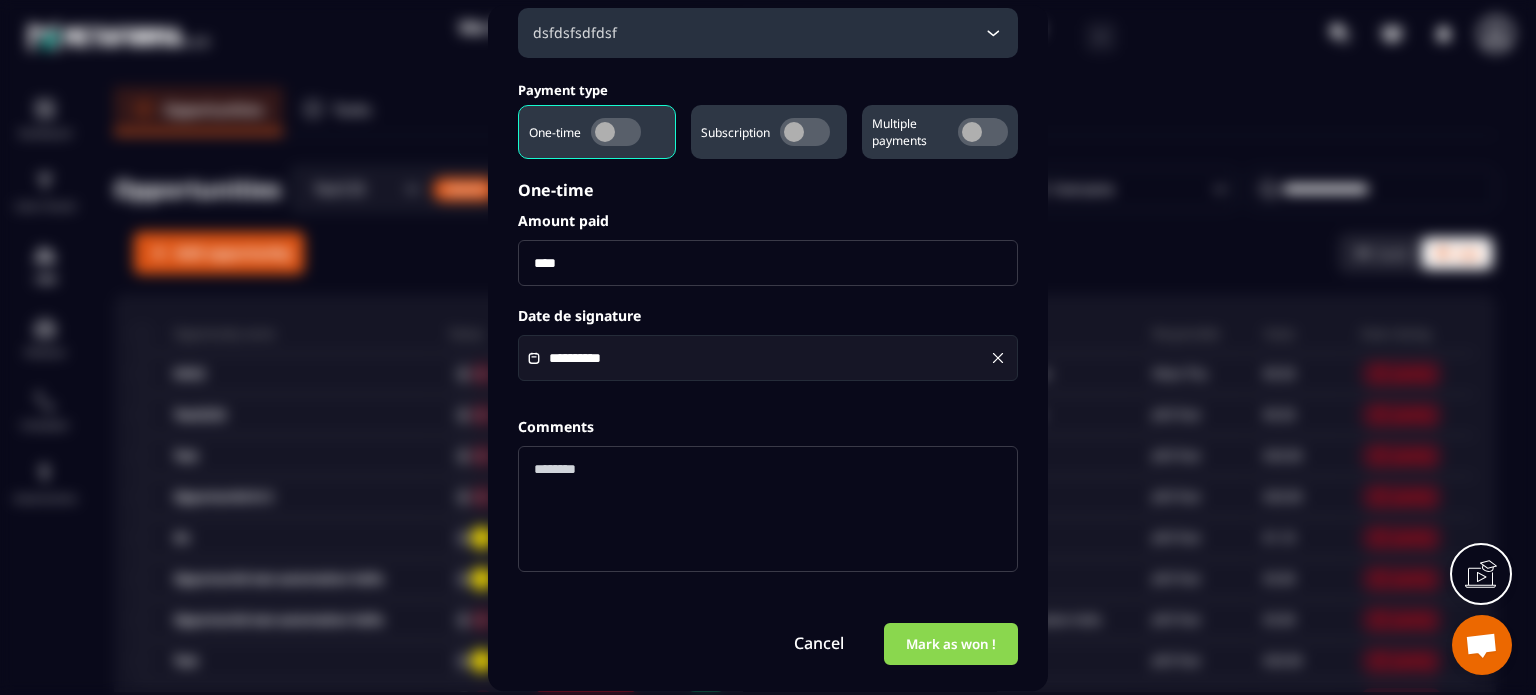 click on "Mark as won !" at bounding box center (951, 644) 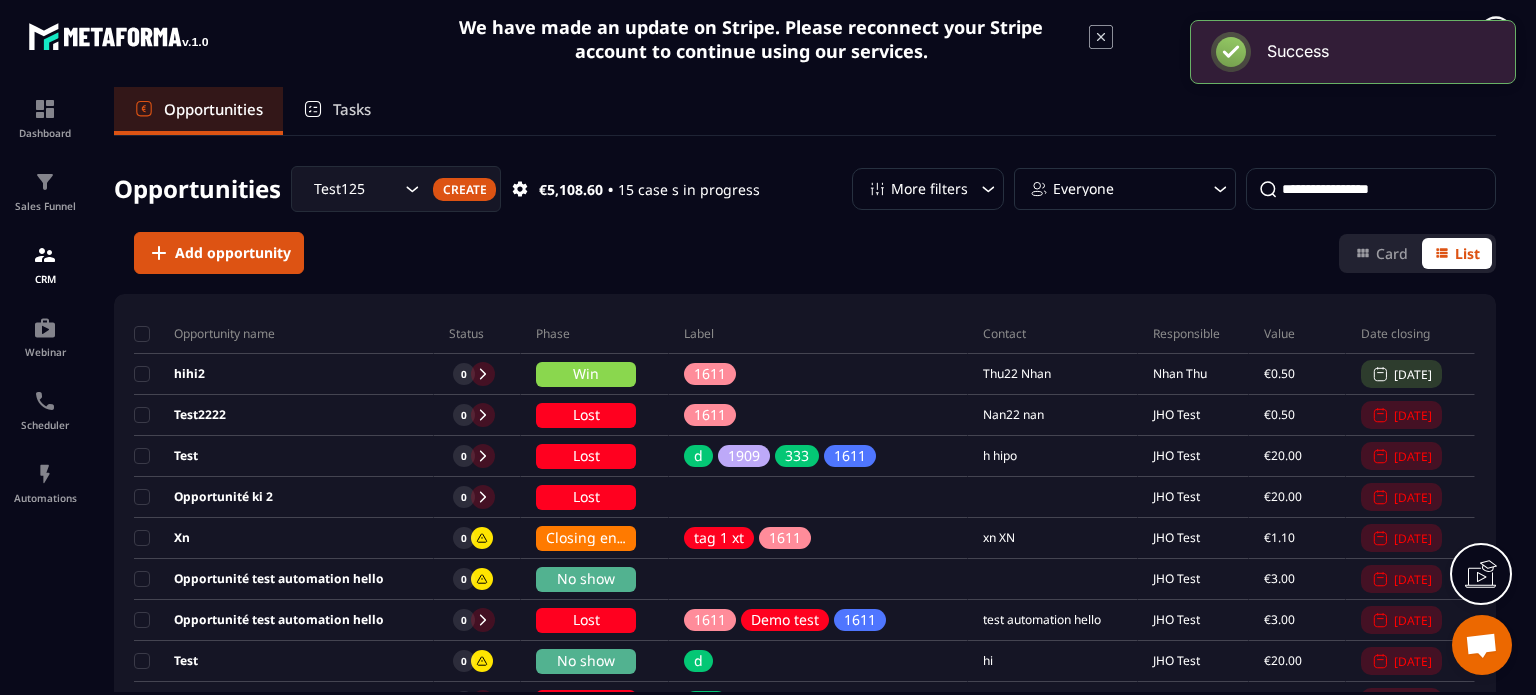 scroll, scrollTop: 231, scrollLeft: 0, axis: vertical 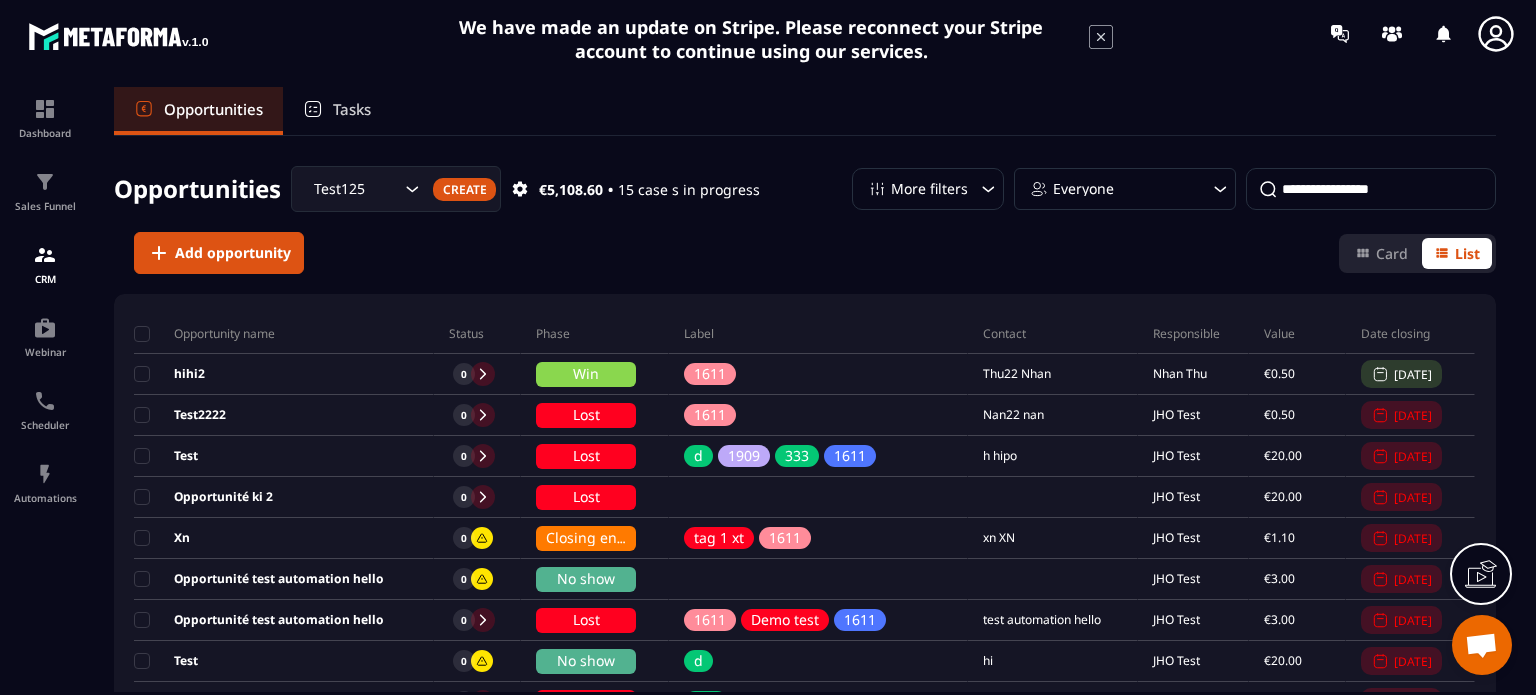 click 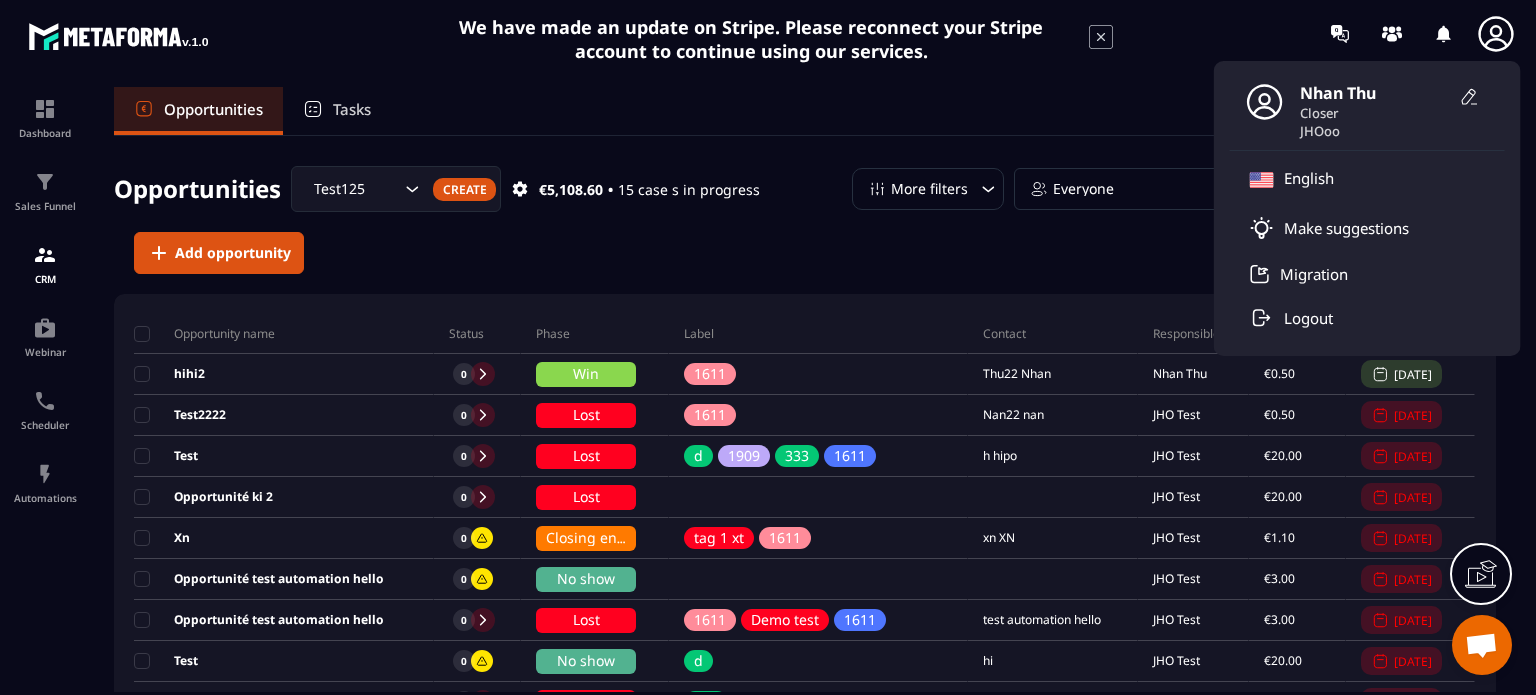 click on "Opportunities Tasks" at bounding box center (805, 111) 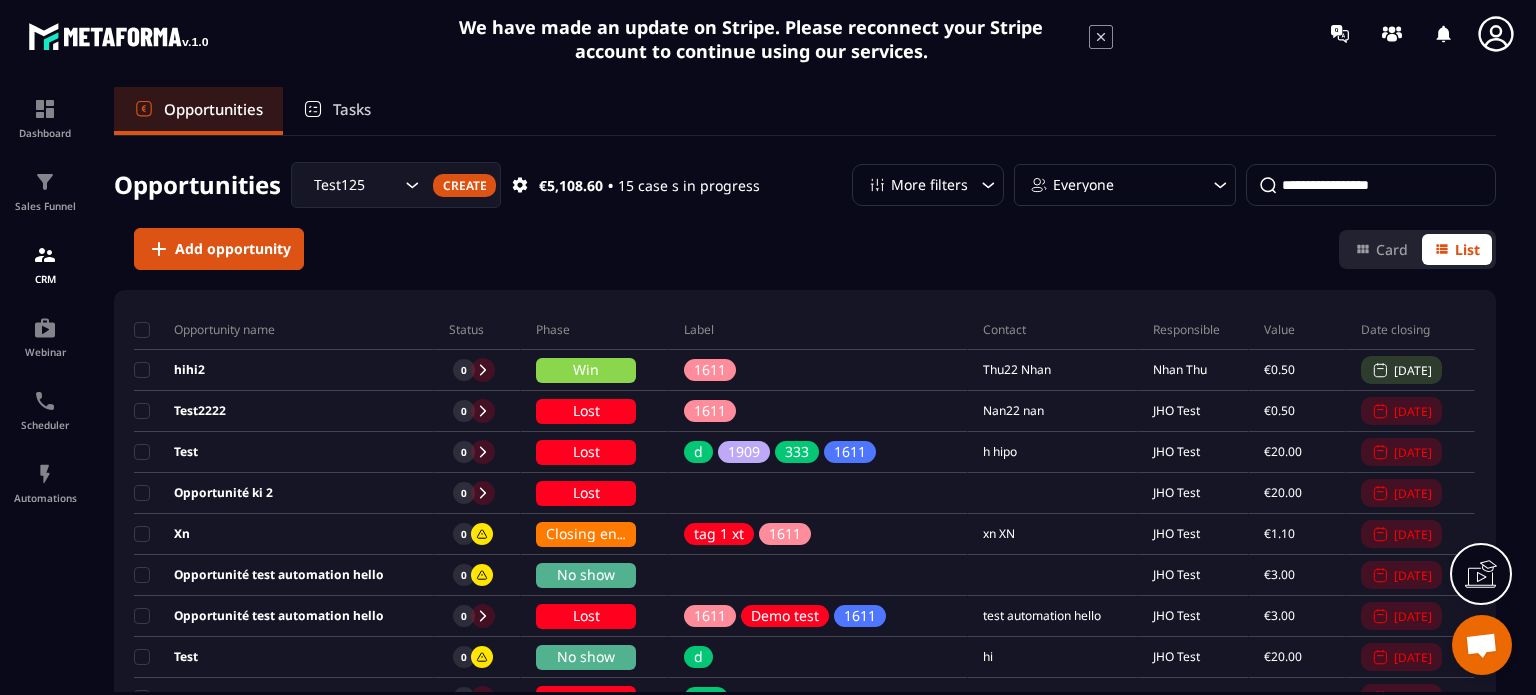 scroll, scrollTop: 0, scrollLeft: 0, axis: both 